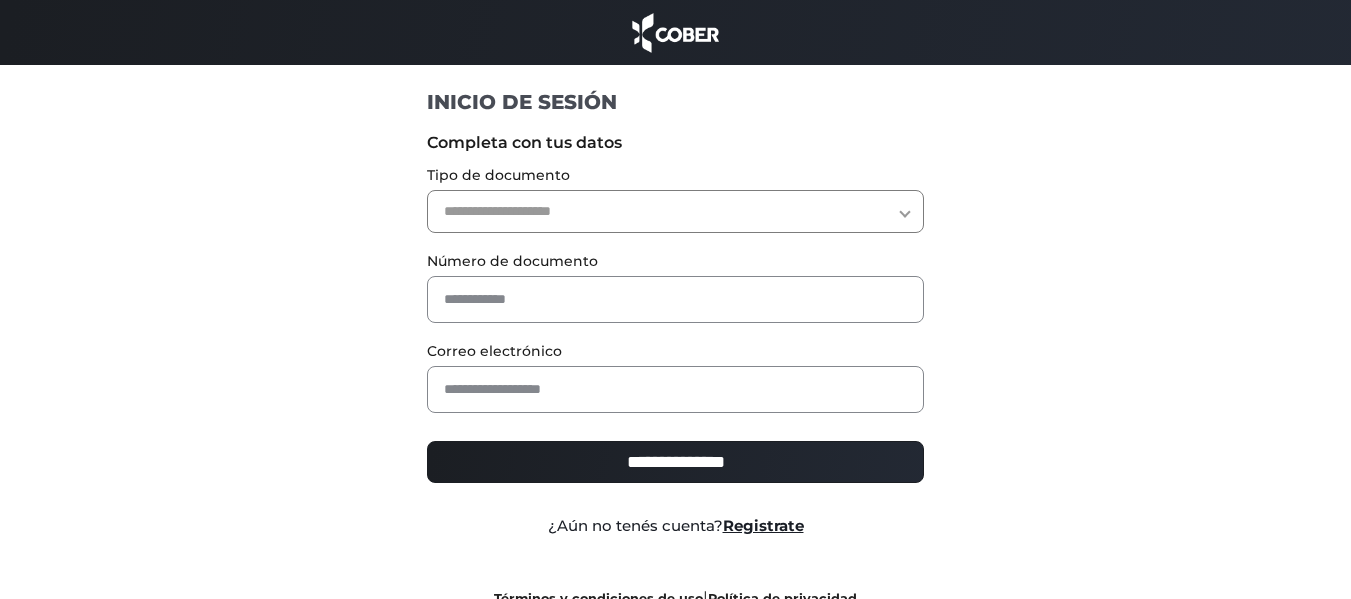 scroll, scrollTop: 0, scrollLeft: 0, axis: both 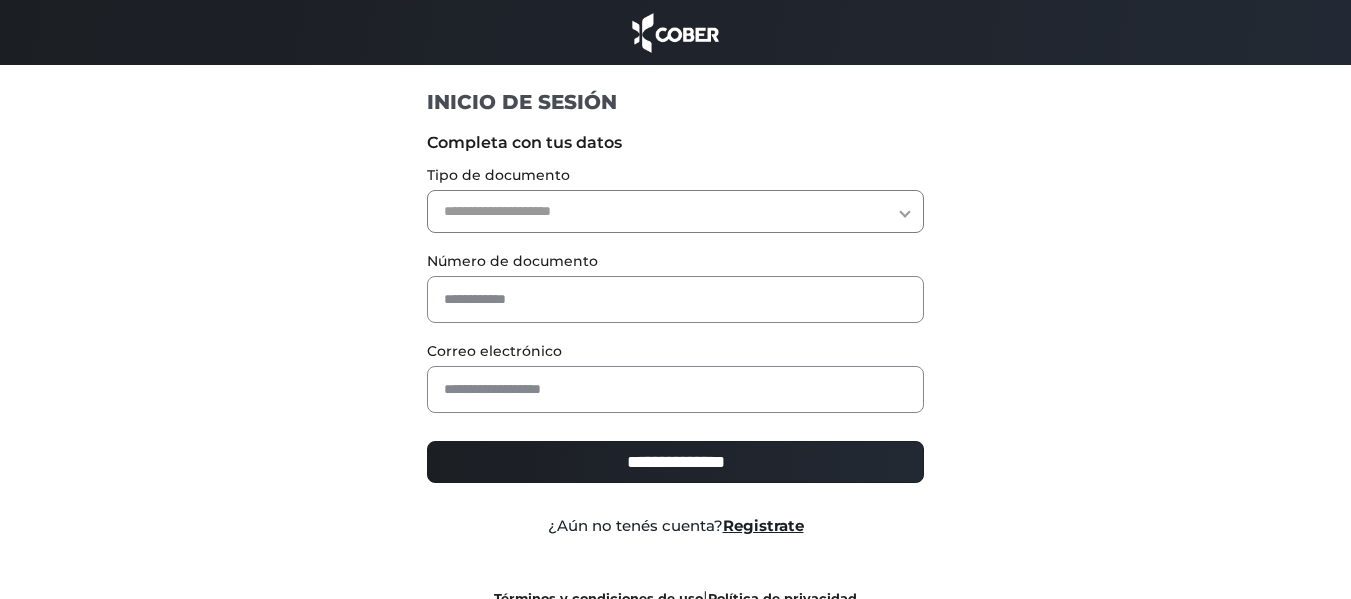 select on "***" 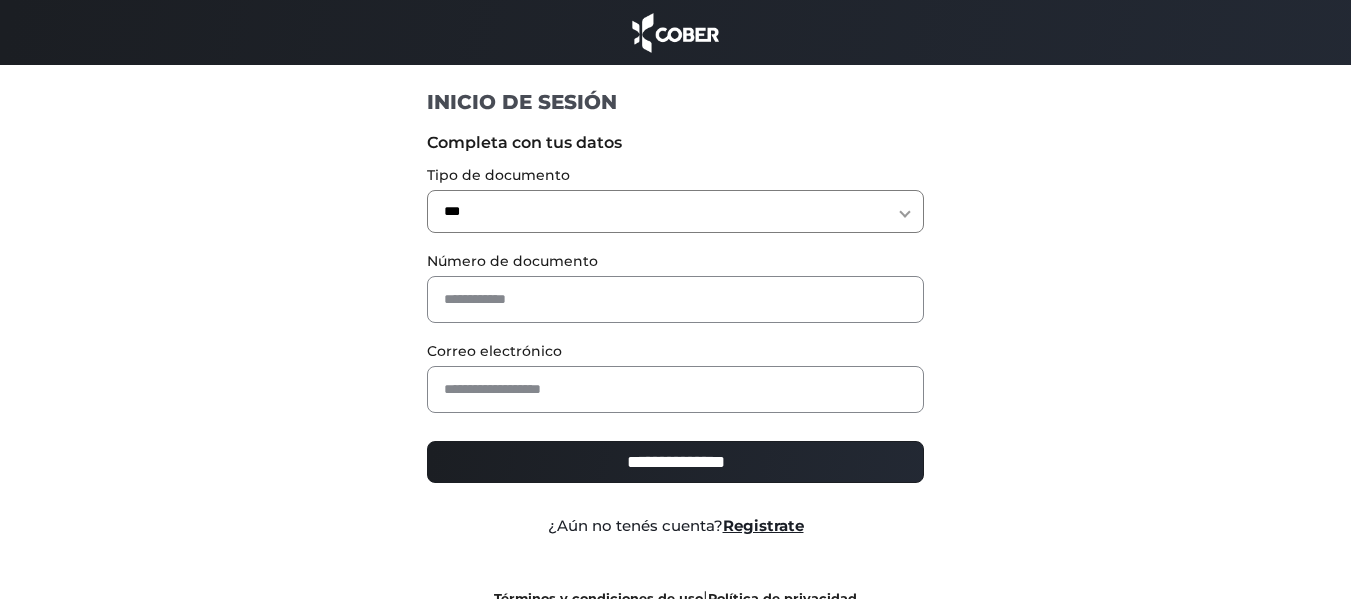click on "**********" at bounding box center [675, 211] 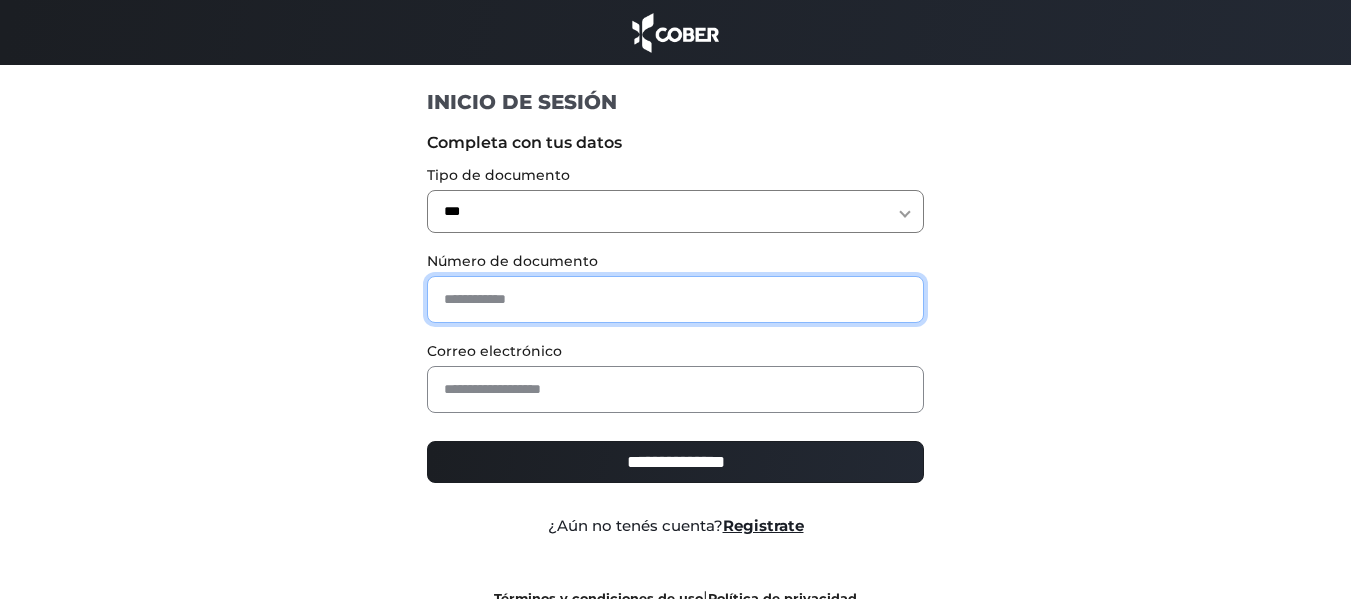 click at bounding box center [675, 299] 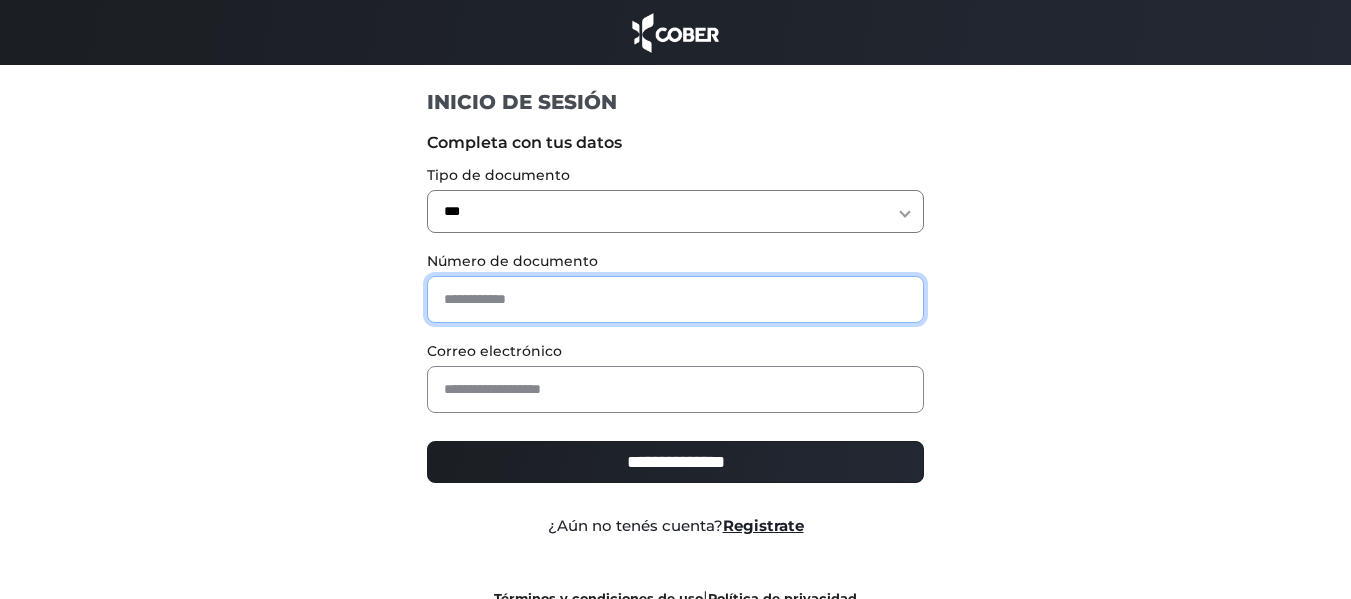 type on "*******" 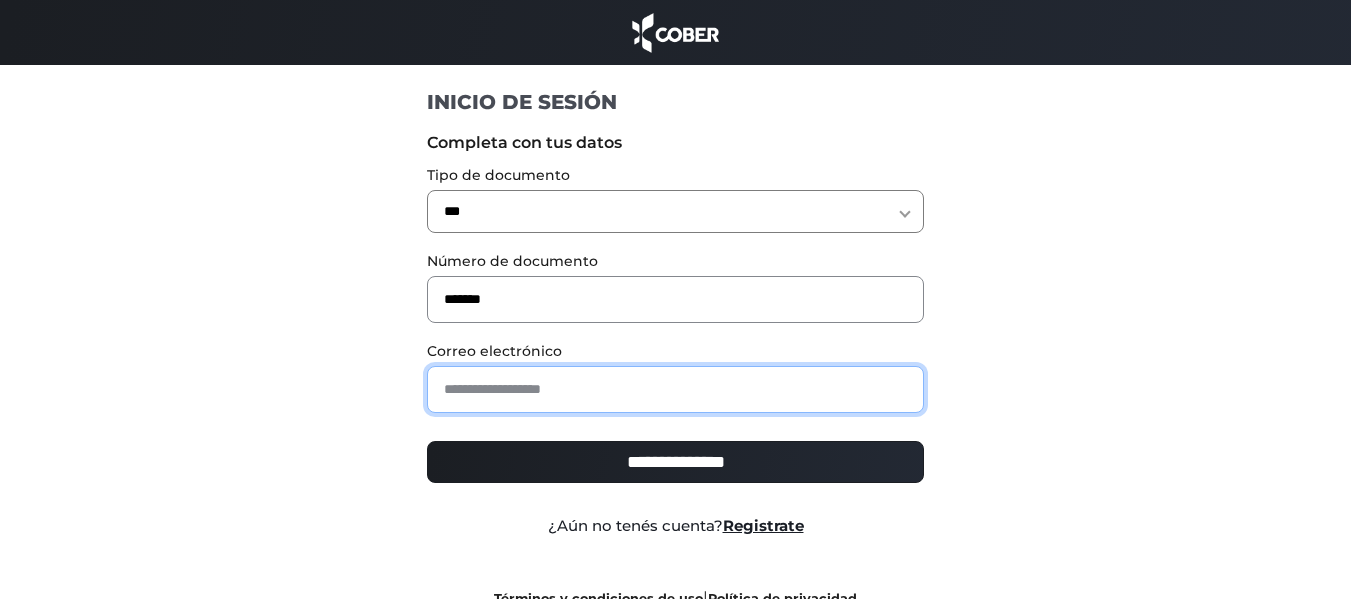 click at bounding box center (675, 389) 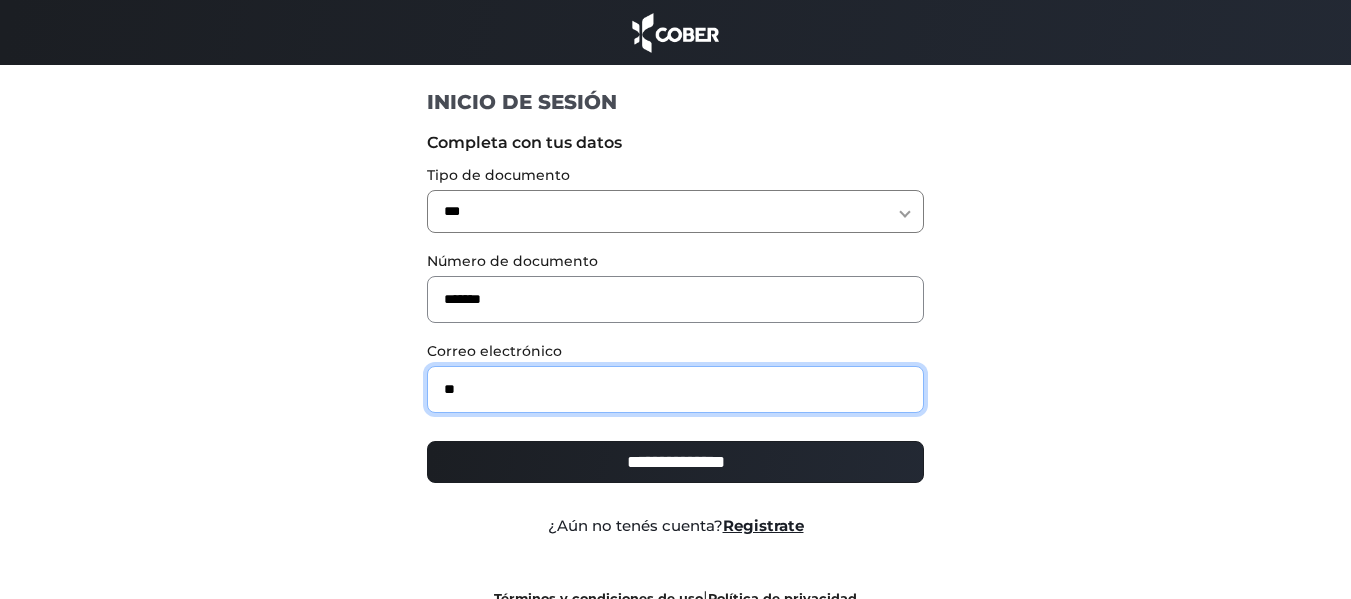 type on "**********" 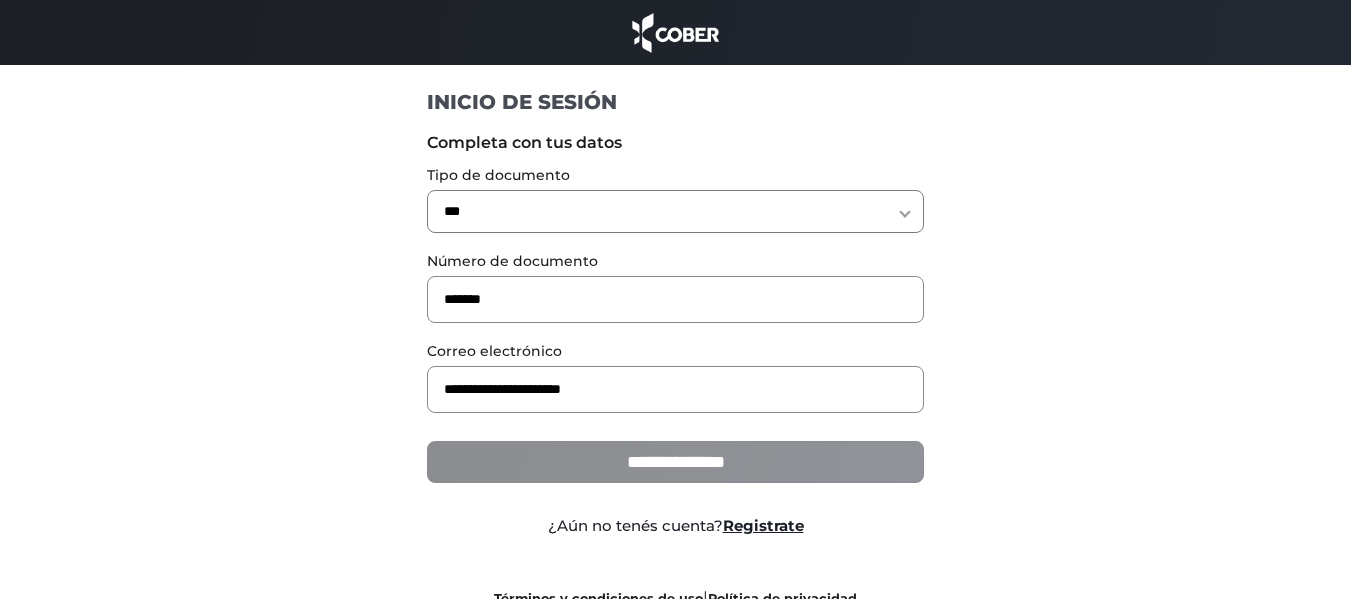 click on "**********" at bounding box center (675, 462) 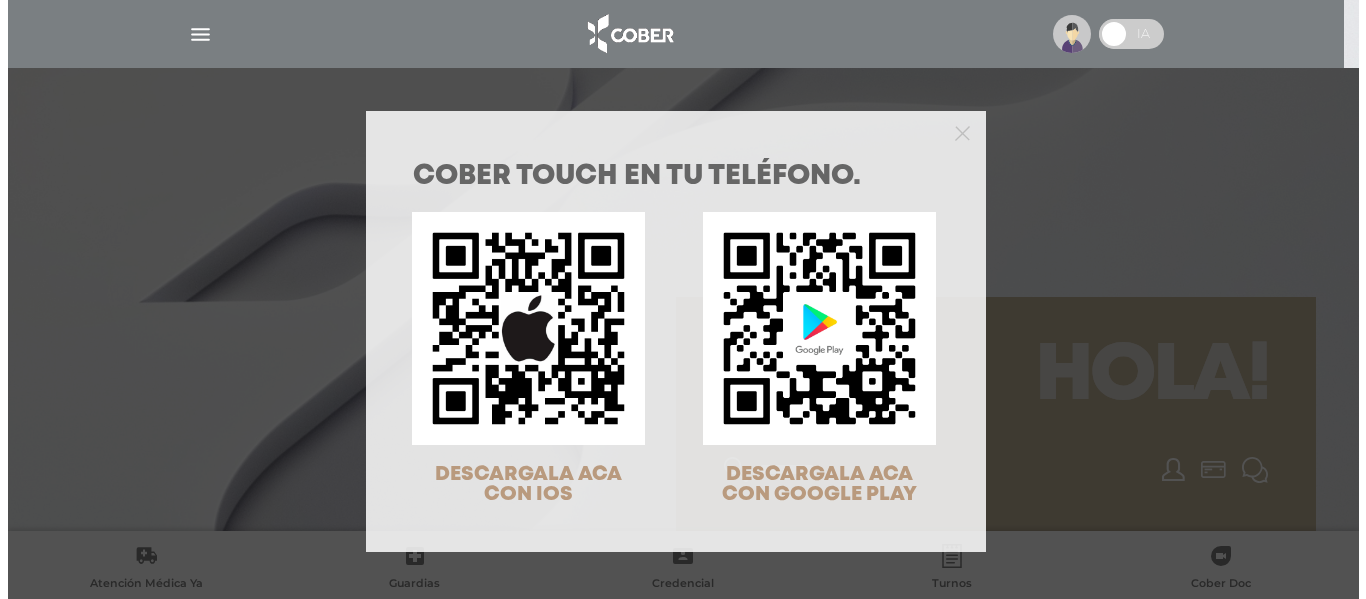 scroll, scrollTop: 0, scrollLeft: 0, axis: both 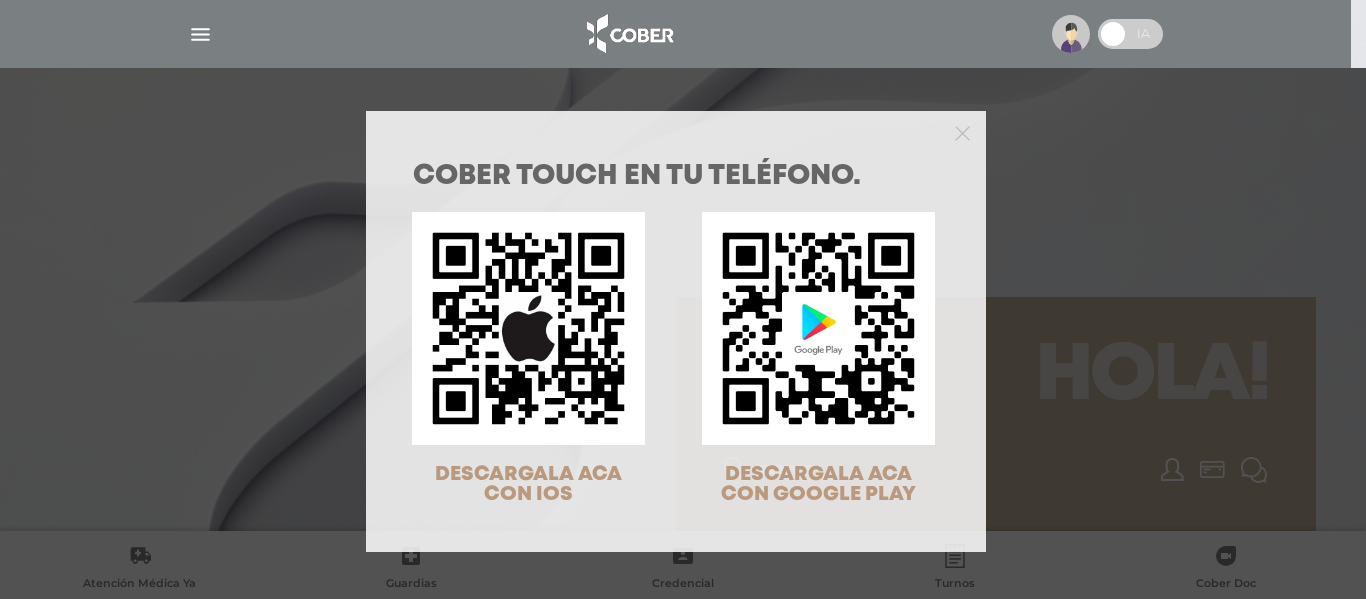 click on "COBER TOUCH en tu teléfono.
DESCARGALA ACA CON IOS
DESCARGALA ACA CON GOOGLE PLAY" at bounding box center [683, 299] 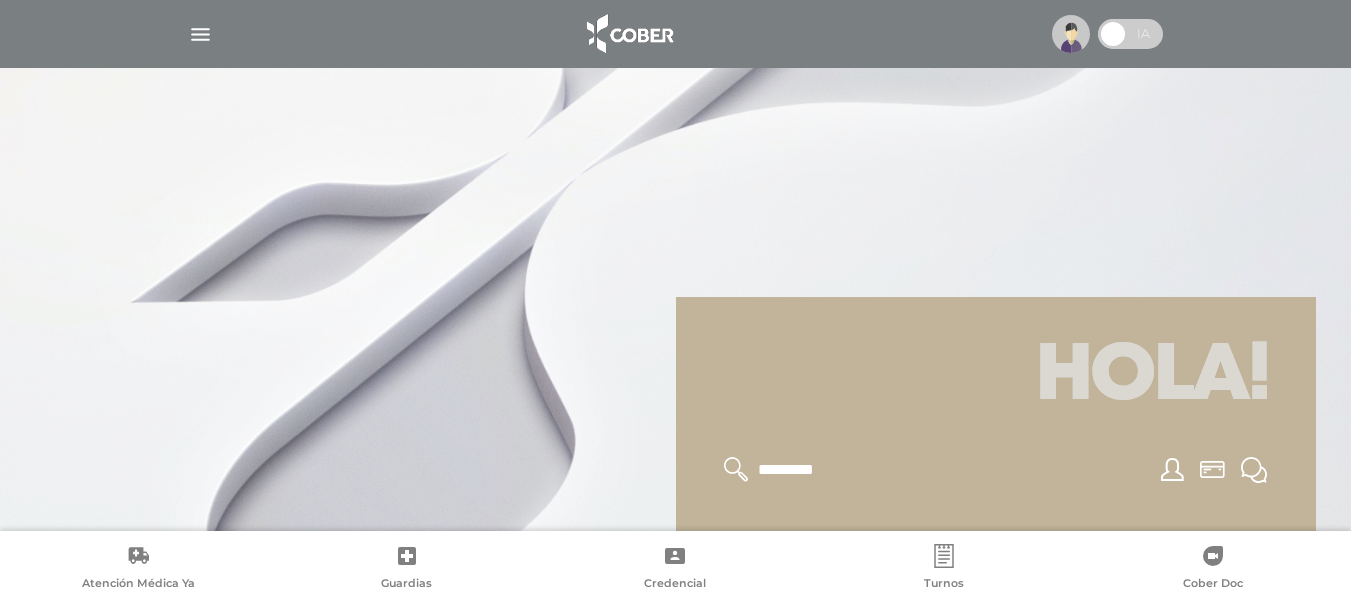click at bounding box center [200, 34] 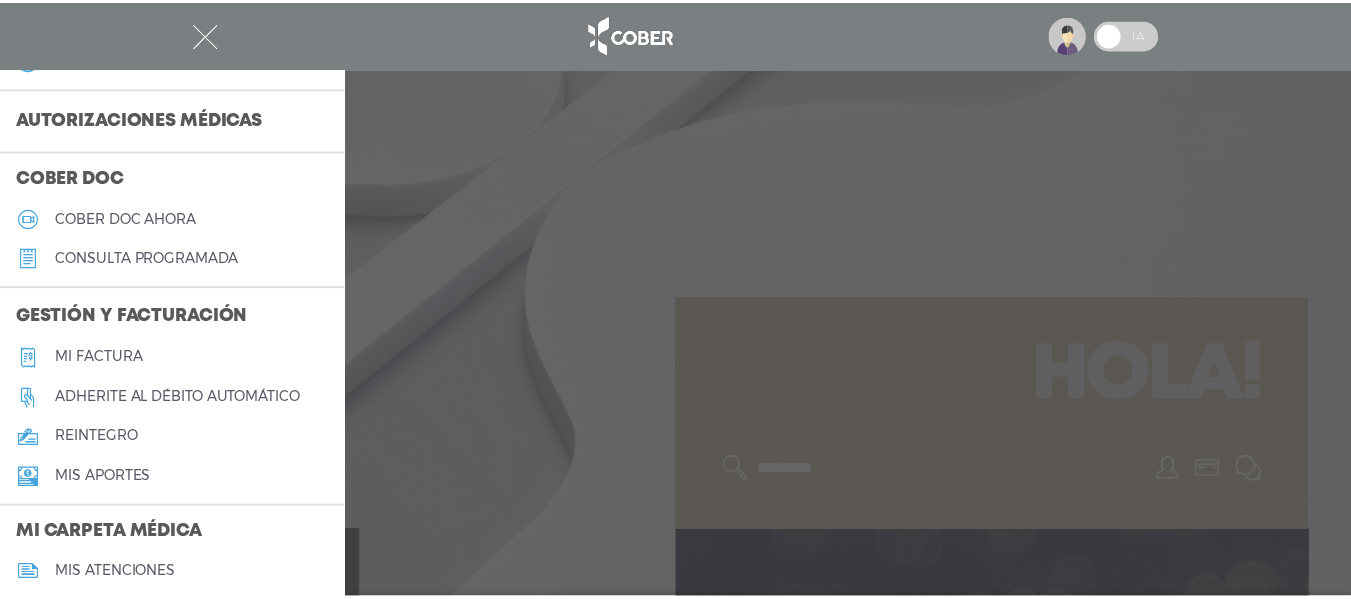scroll, scrollTop: 400, scrollLeft: 0, axis: vertical 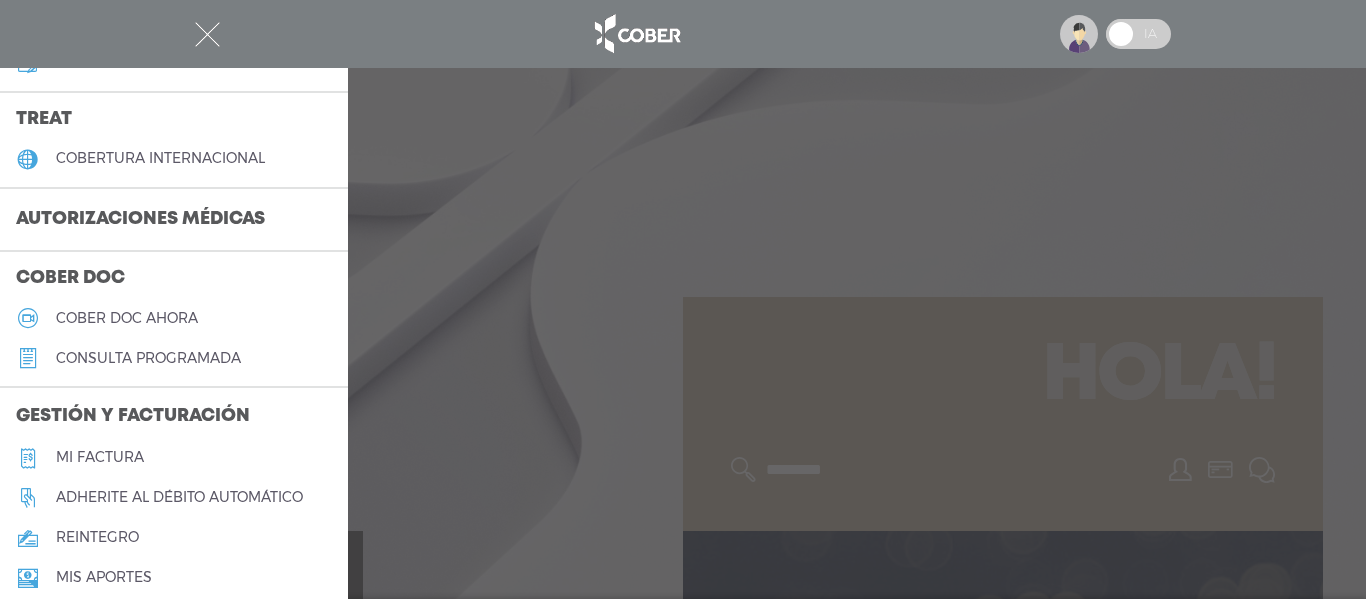 click on "Autorizaciones médicas" at bounding box center [140, 220] 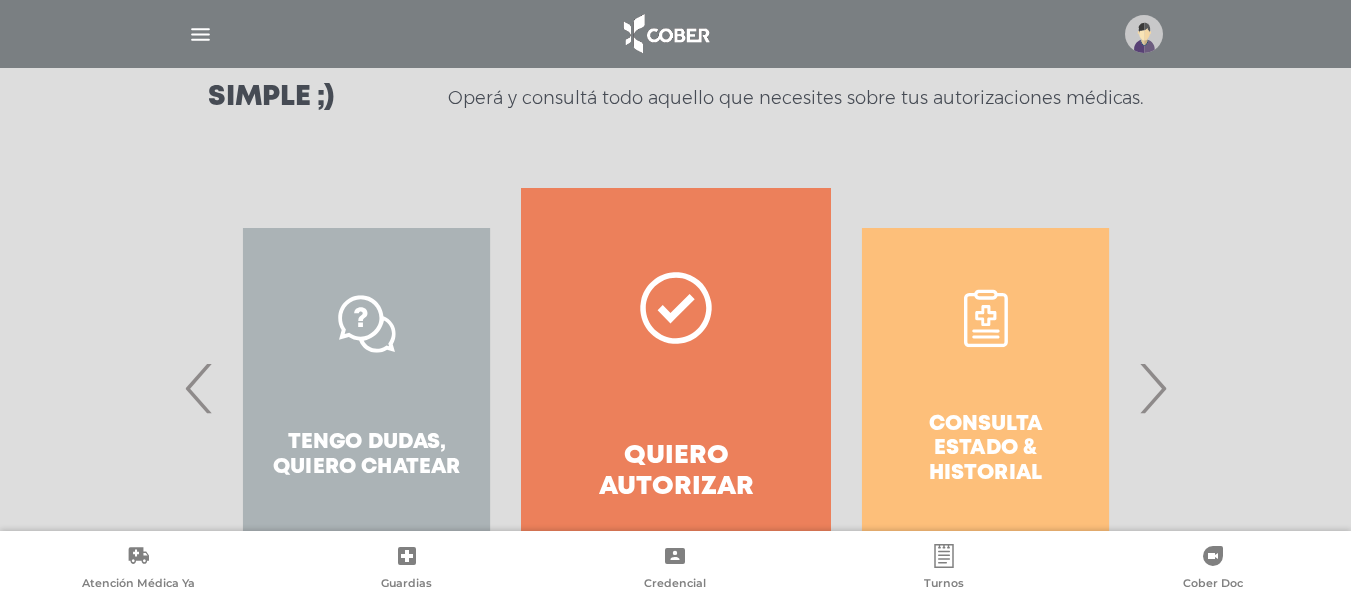 scroll, scrollTop: 400, scrollLeft: 0, axis: vertical 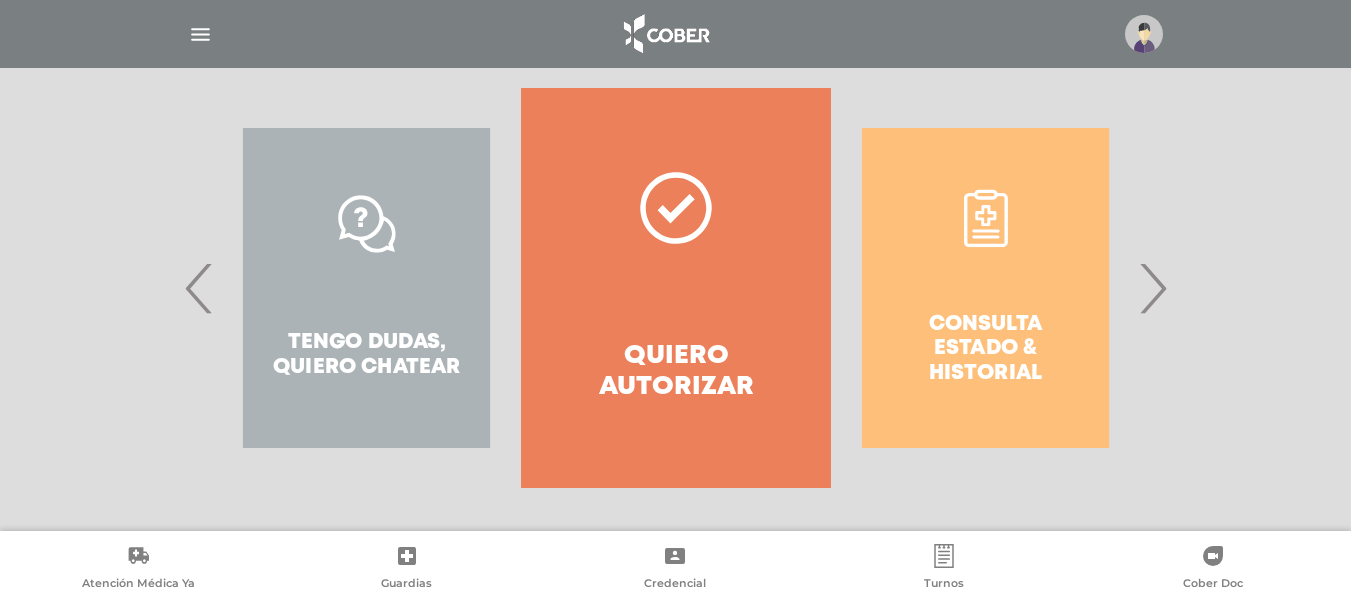 click on "›" at bounding box center [1152, 288] 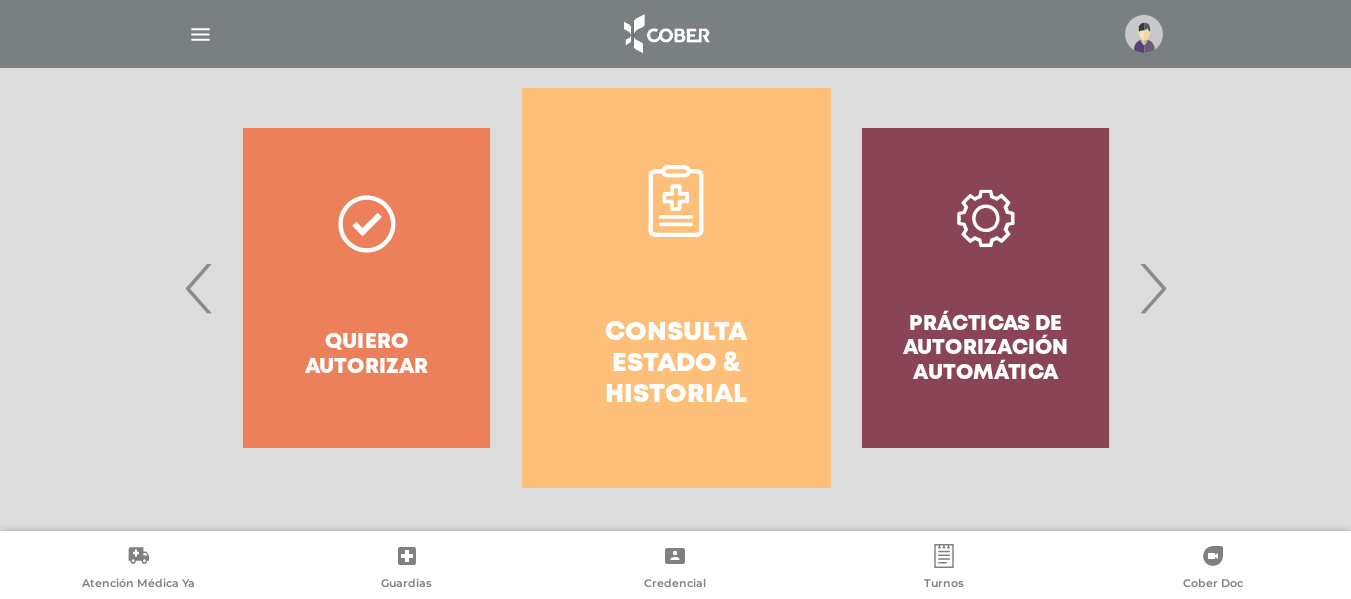 click on "Consulta estado & historial" at bounding box center [676, 288] 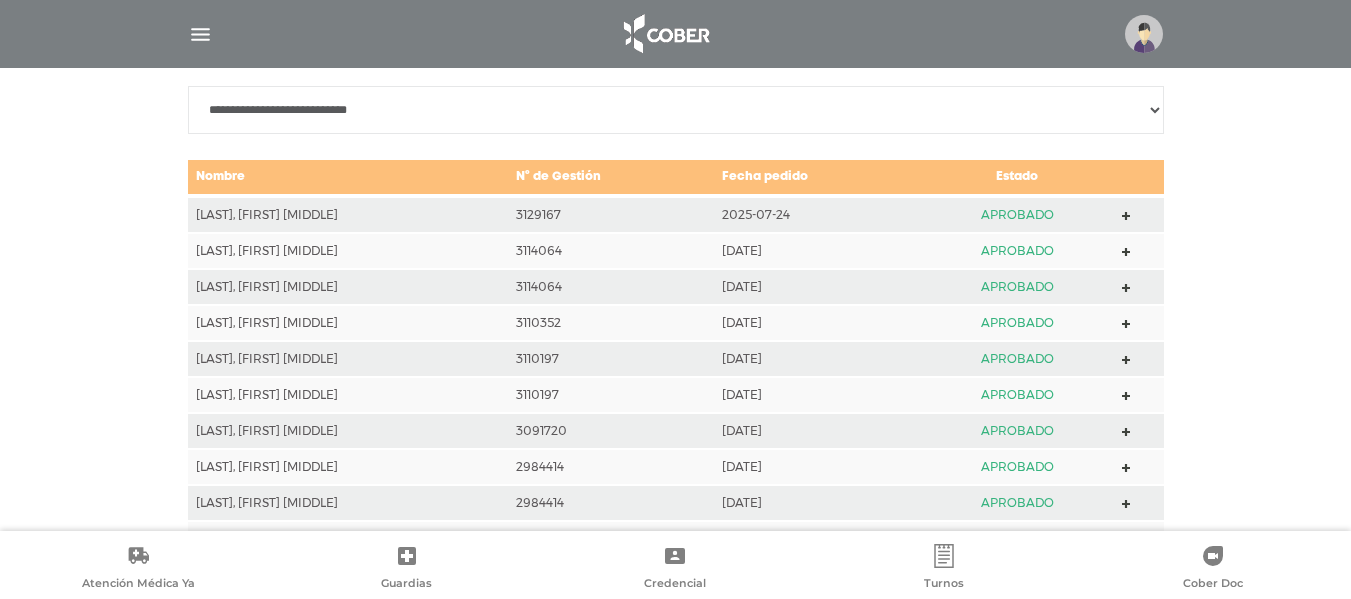 scroll, scrollTop: 888, scrollLeft: 0, axis: vertical 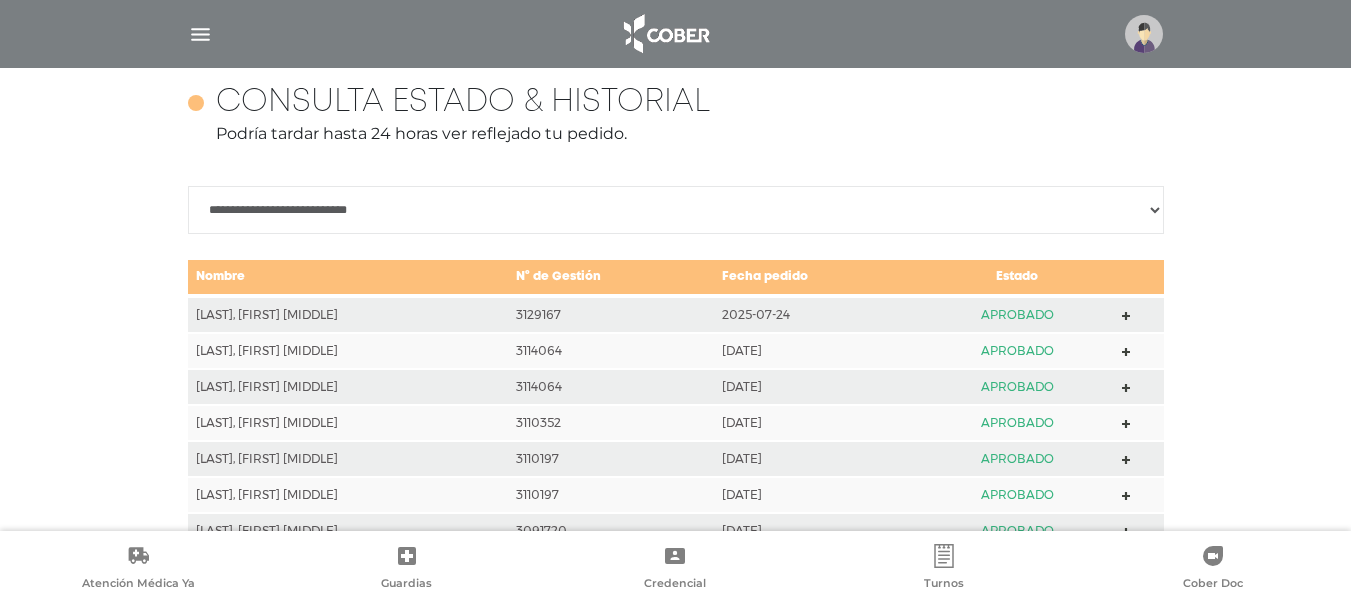 click on "**********" at bounding box center [676, 210] 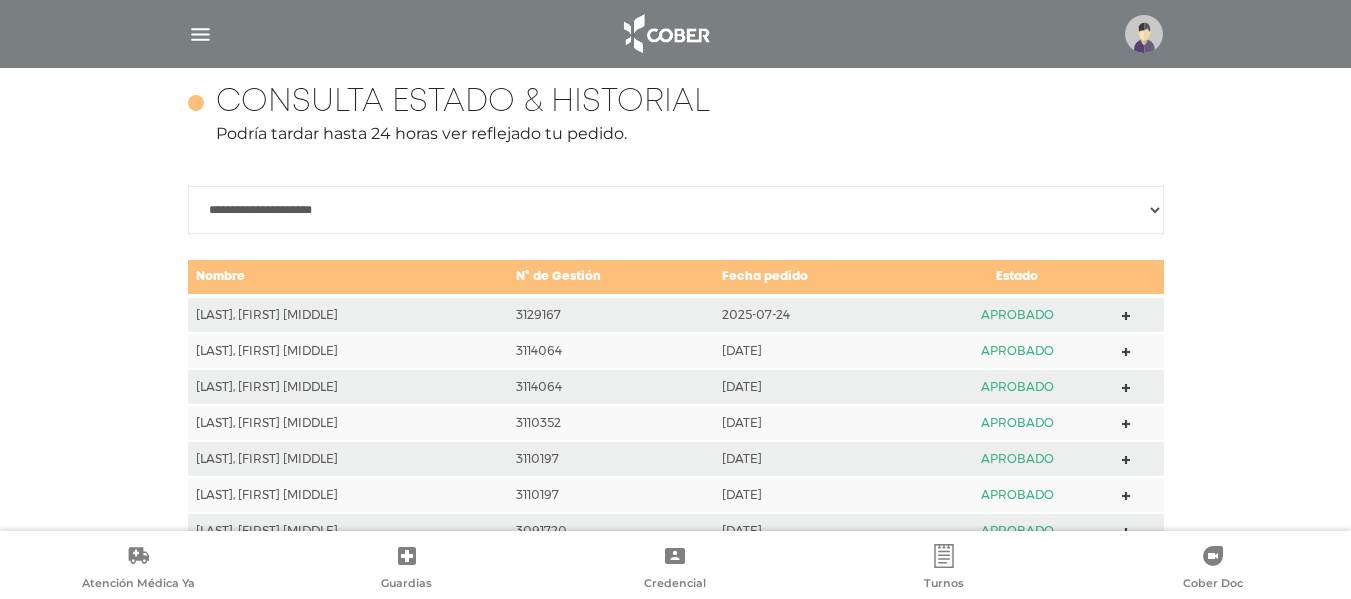 click on "**********" at bounding box center (676, 210) 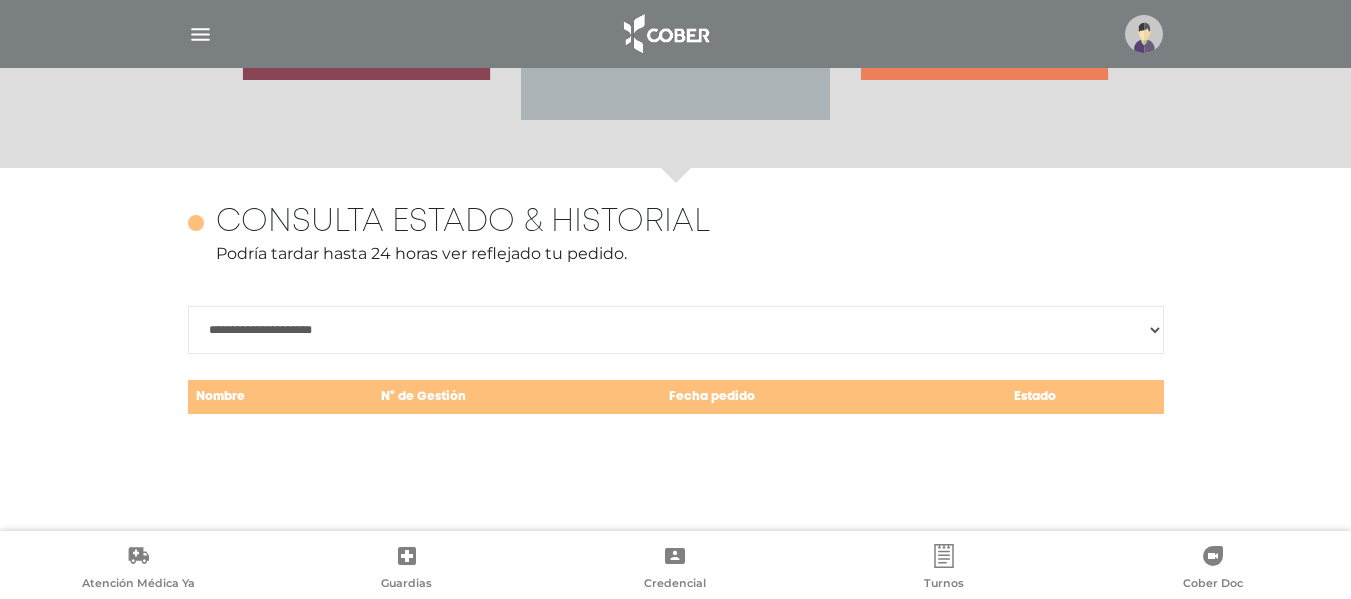 scroll, scrollTop: 868, scrollLeft: 0, axis: vertical 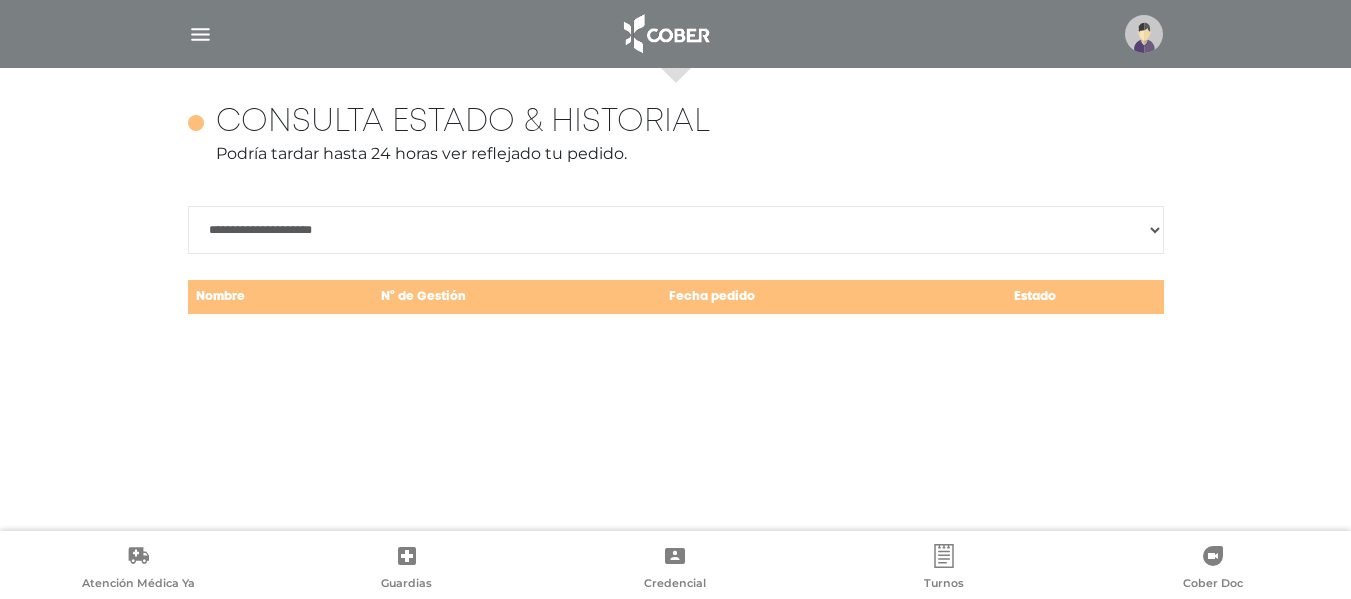 click on "**********" at bounding box center [676, 230] 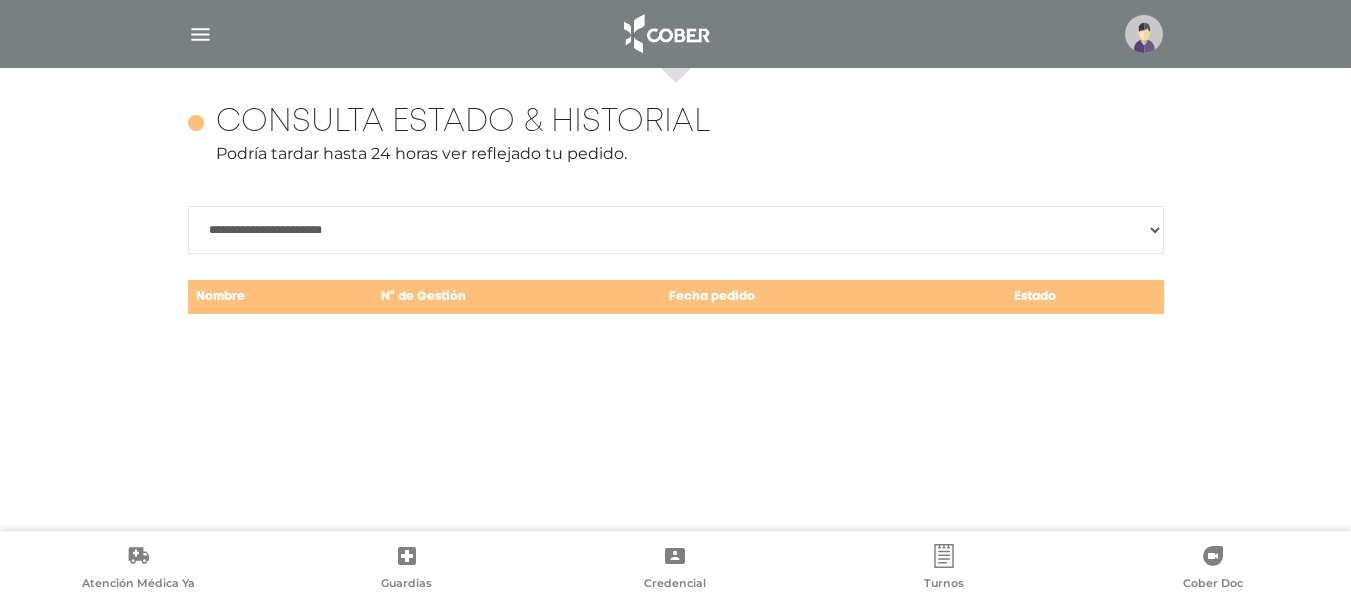 click on "**********" at bounding box center [676, 230] 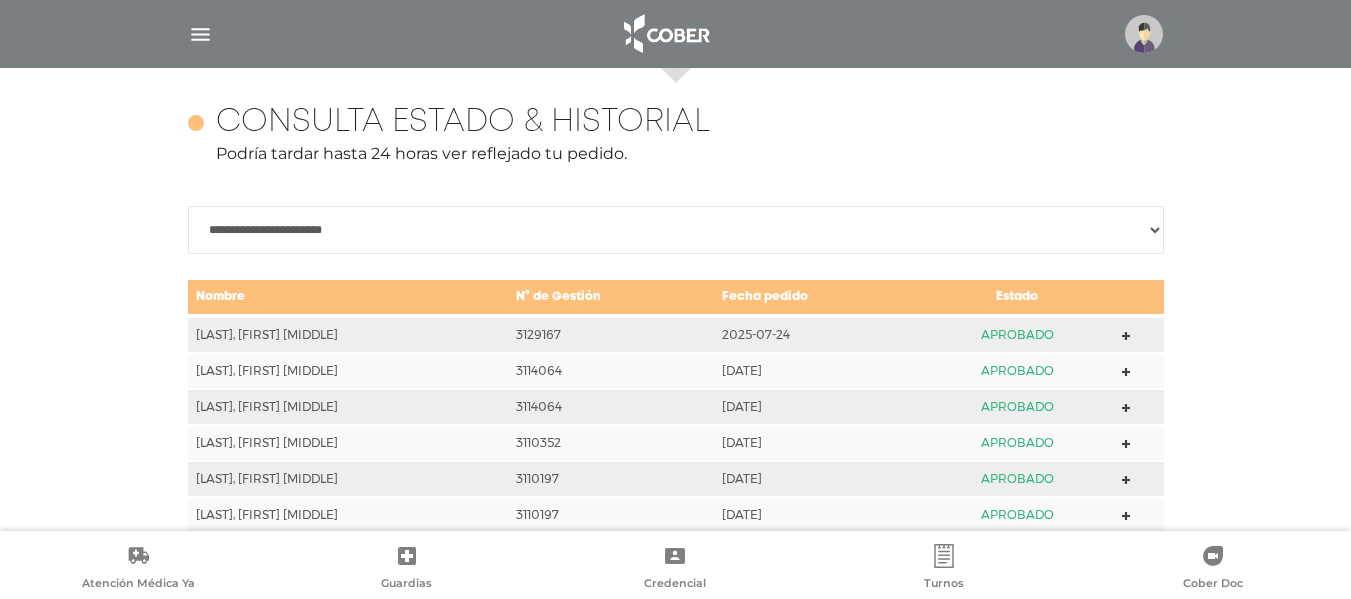 click on "**********" at bounding box center (676, 230) 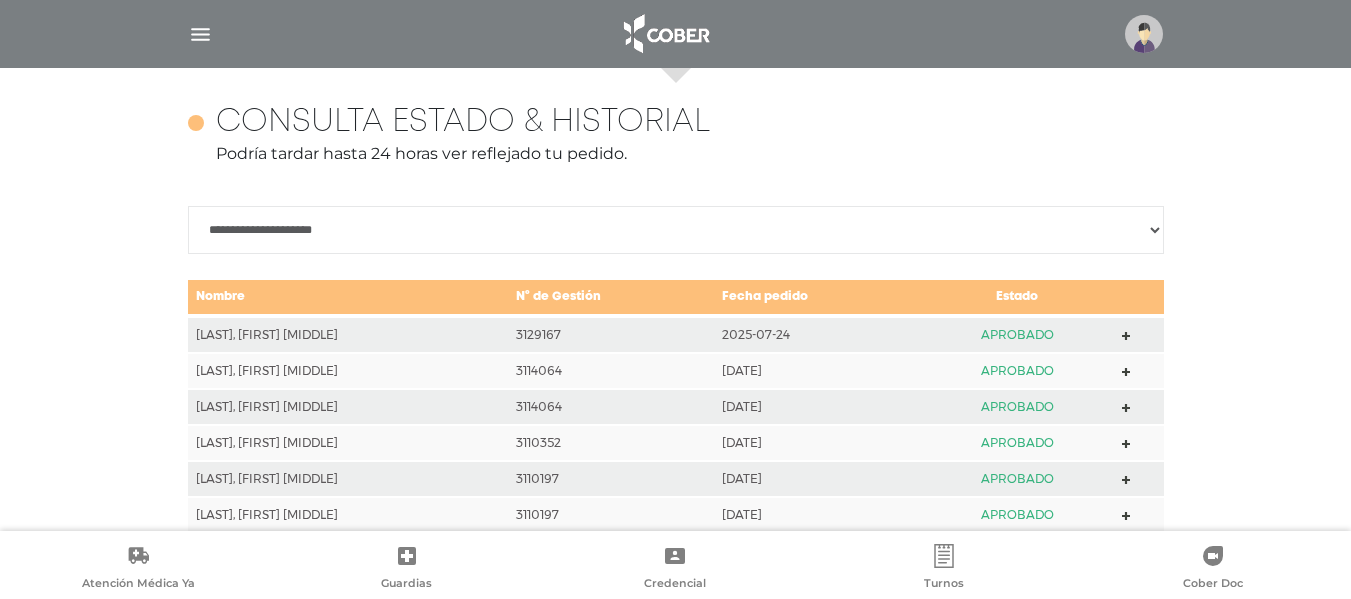 click on "**********" at bounding box center (676, 230) 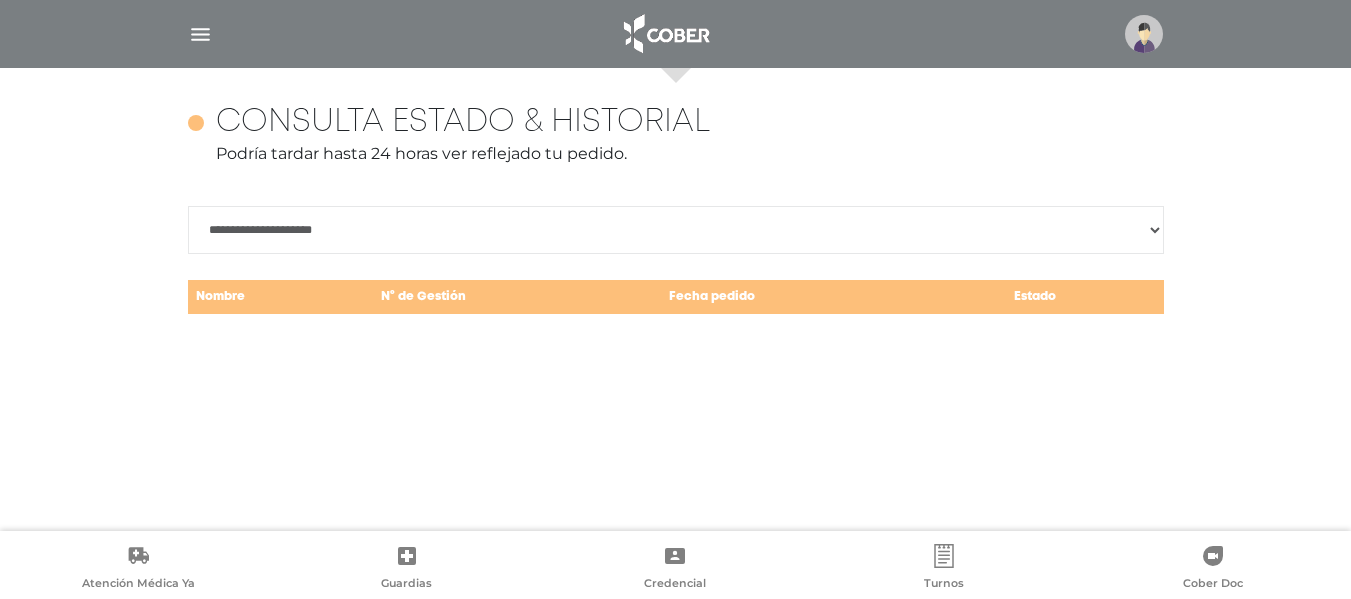 click at bounding box center [200, 34] 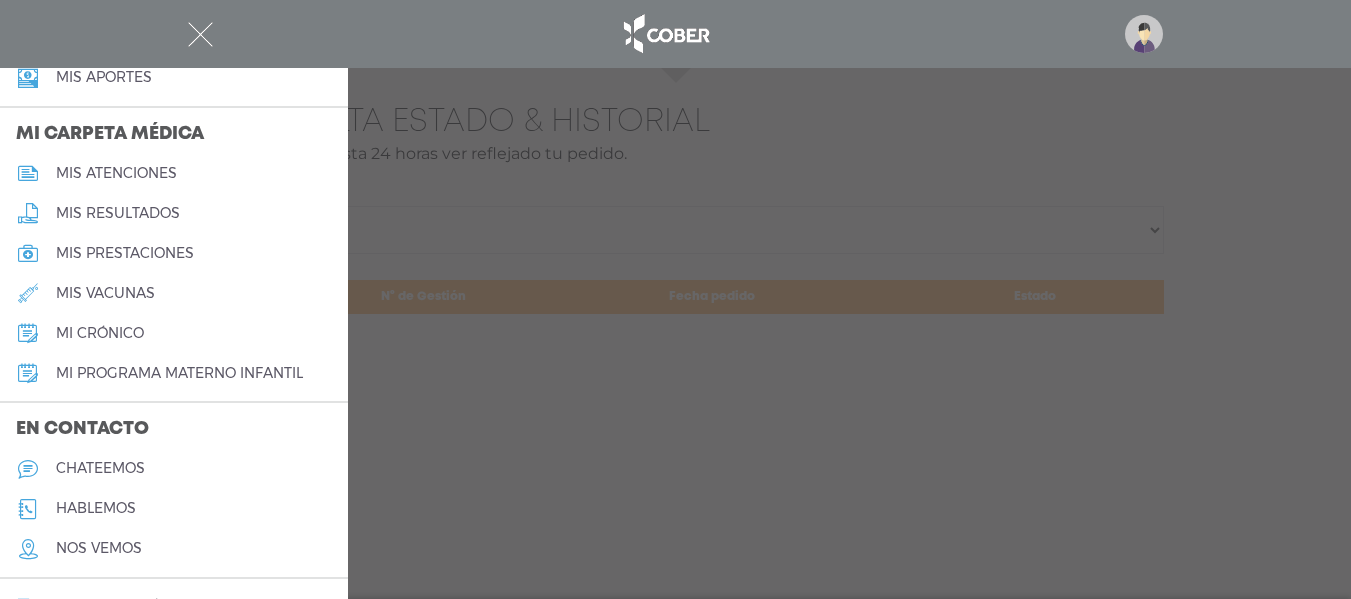 scroll, scrollTop: 944, scrollLeft: 0, axis: vertical 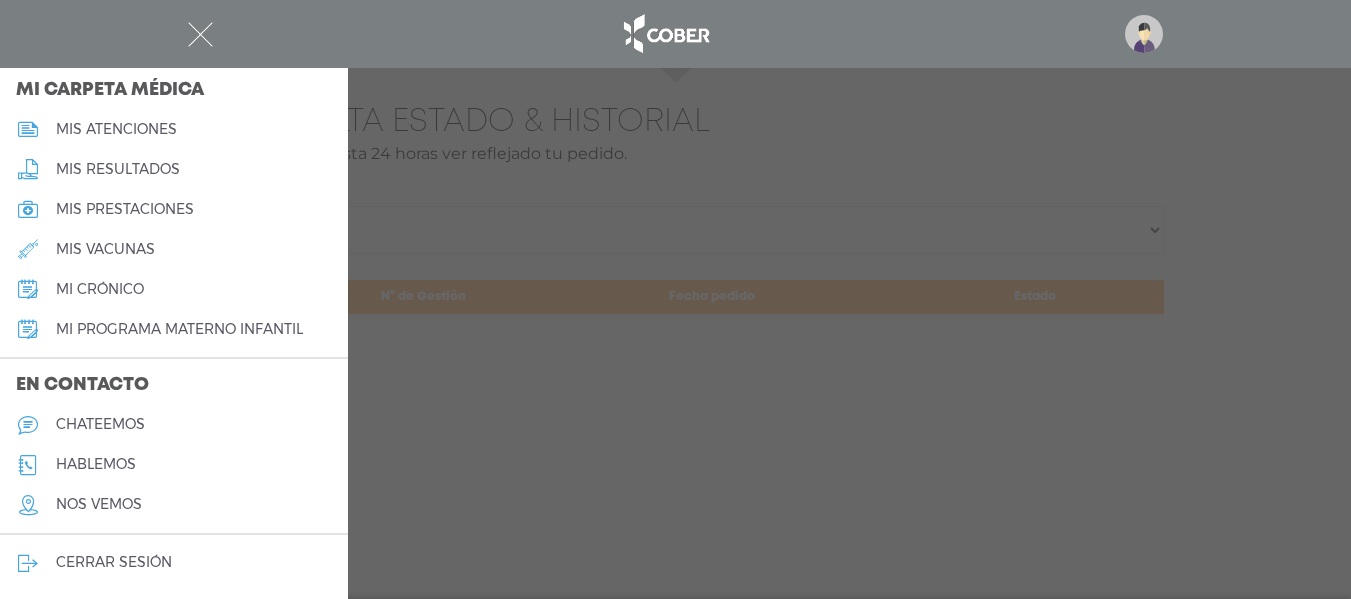 click on "hablemos" at bounding box center (96, 464) 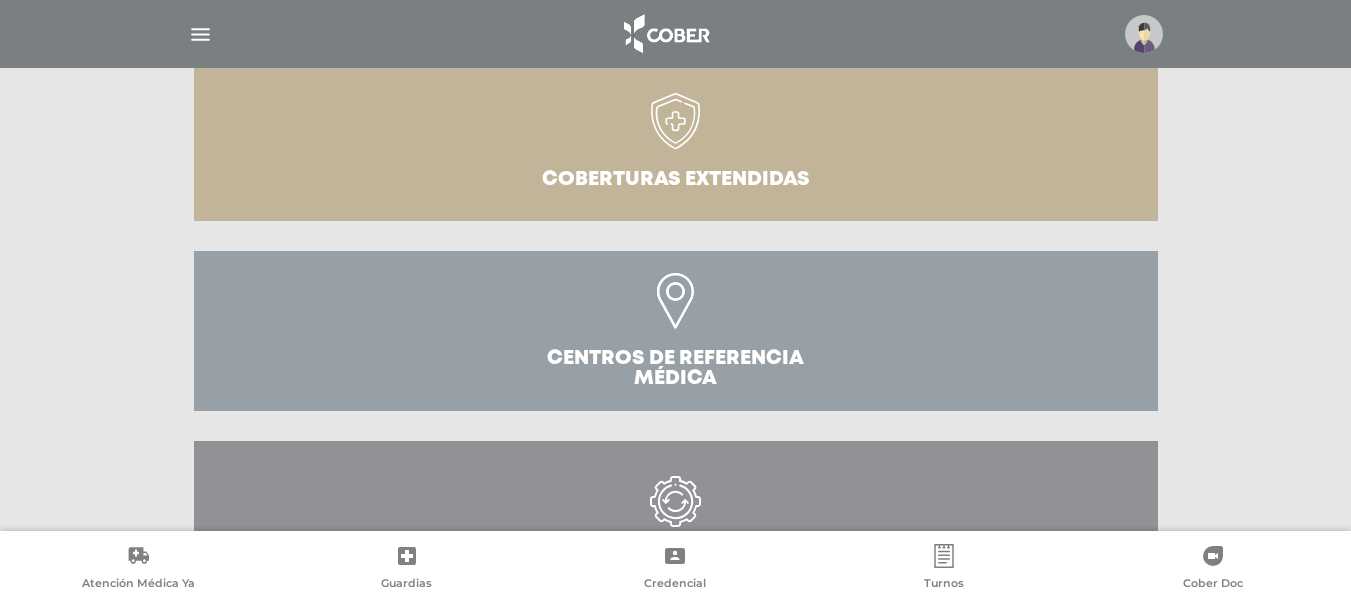 scroll, scrollTop: 757, scrollLeft: 0, axis: vertical 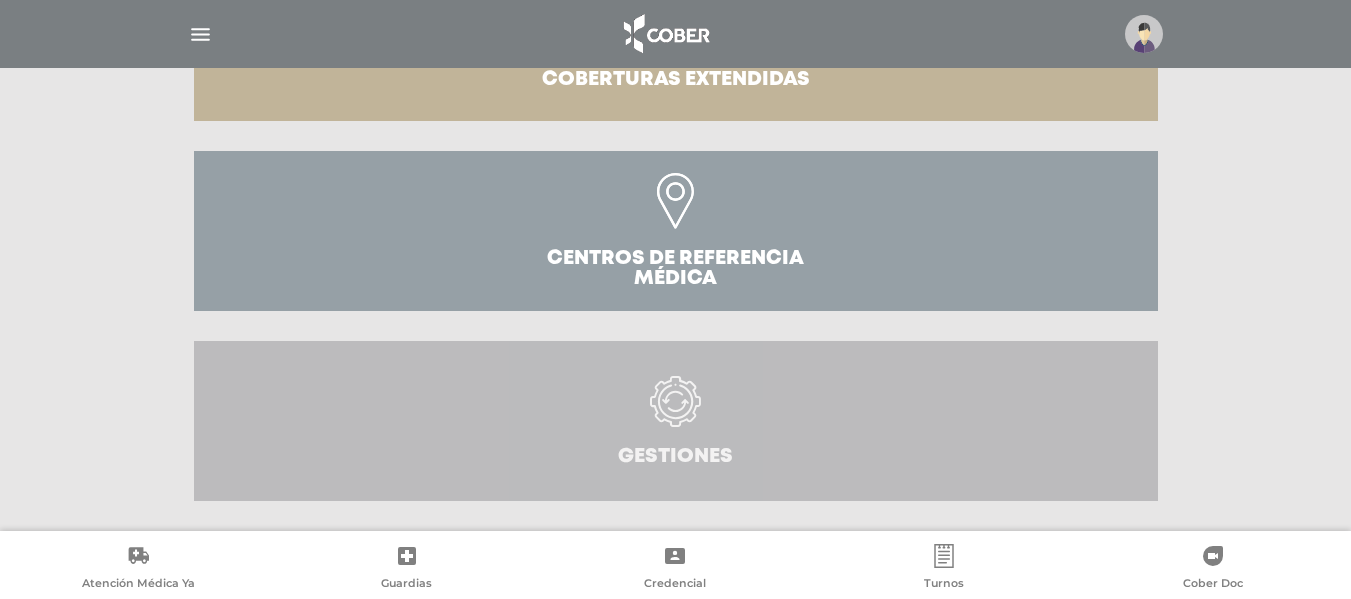 click 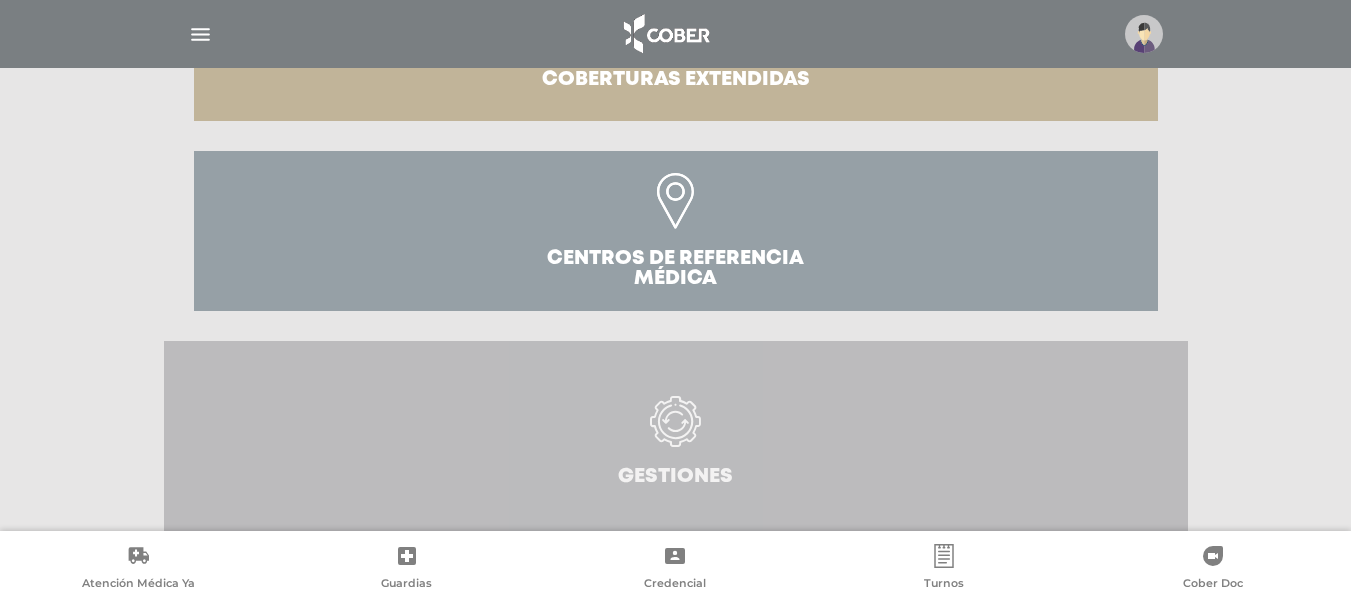 click 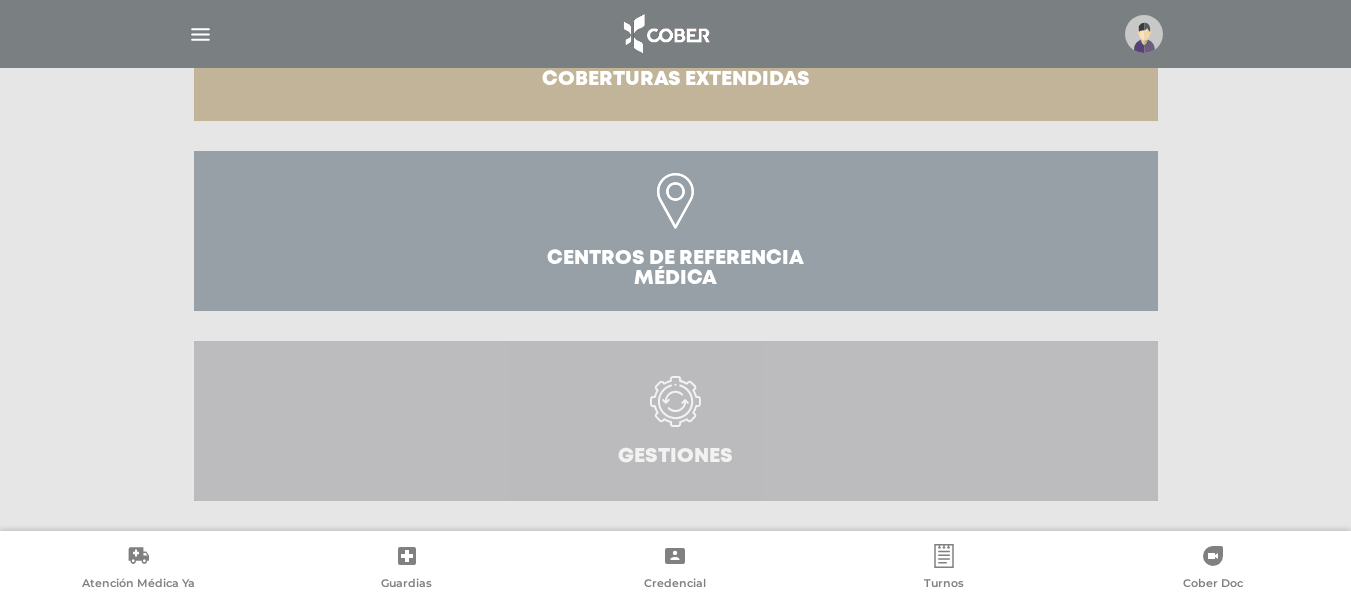 click 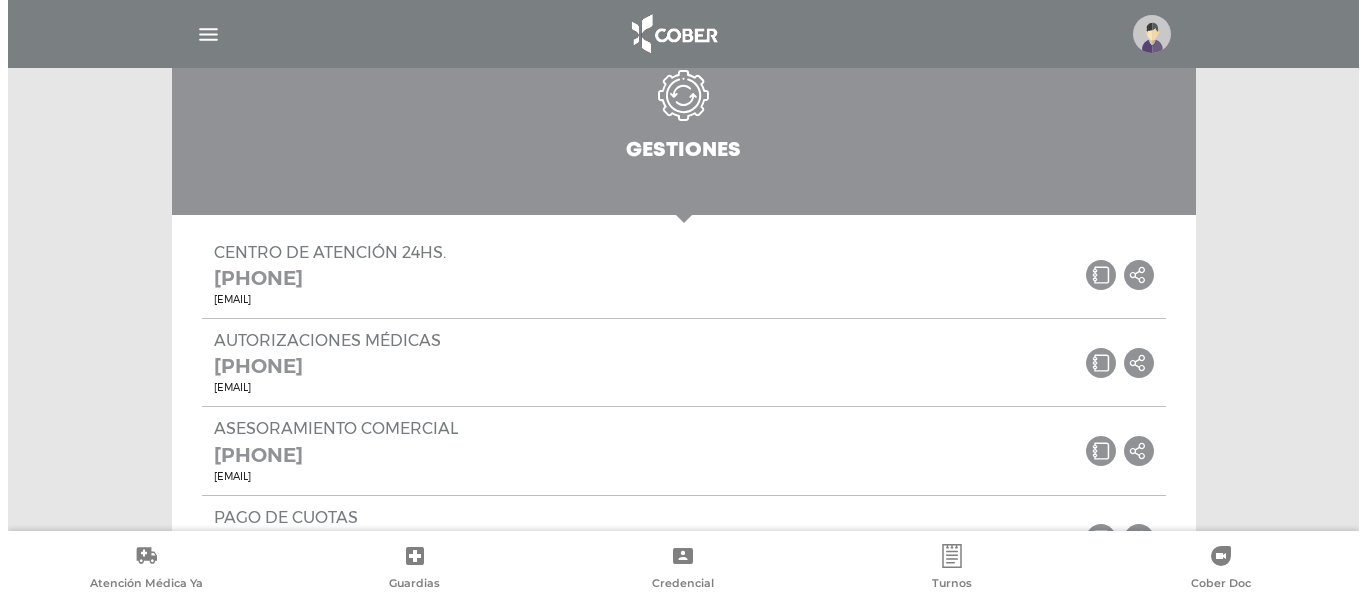 scroll, scrollTop: 983, scrollLeft: 0, axis: vertical 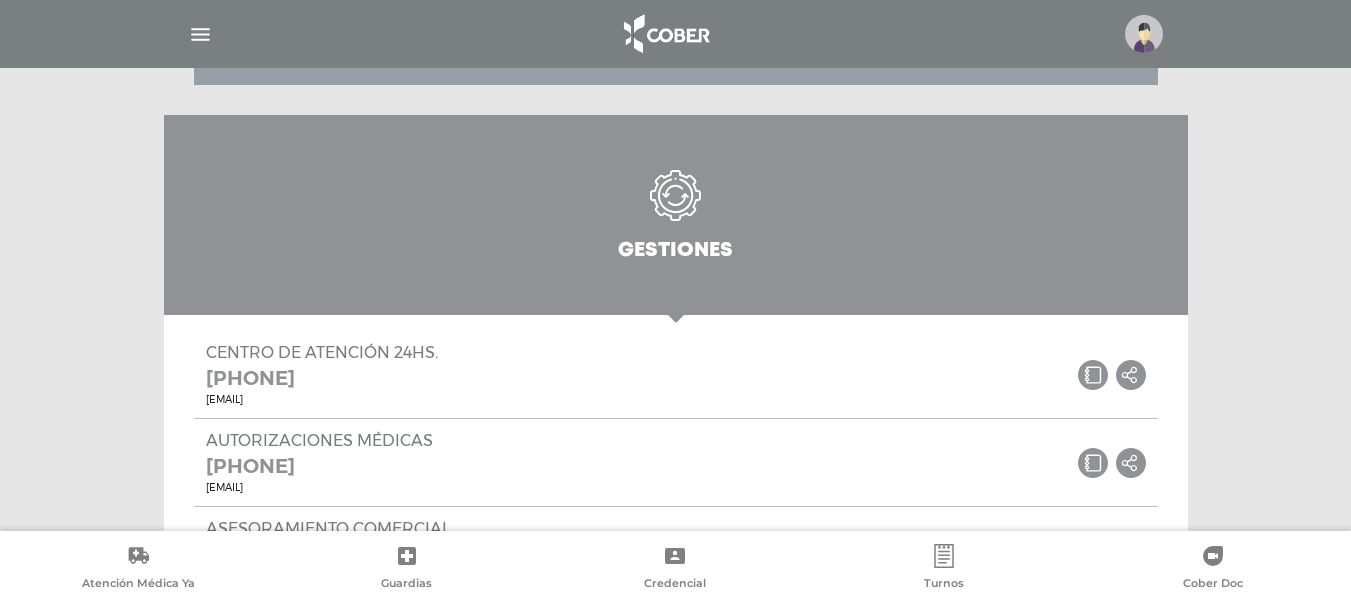click at bounding box center [200, 34] 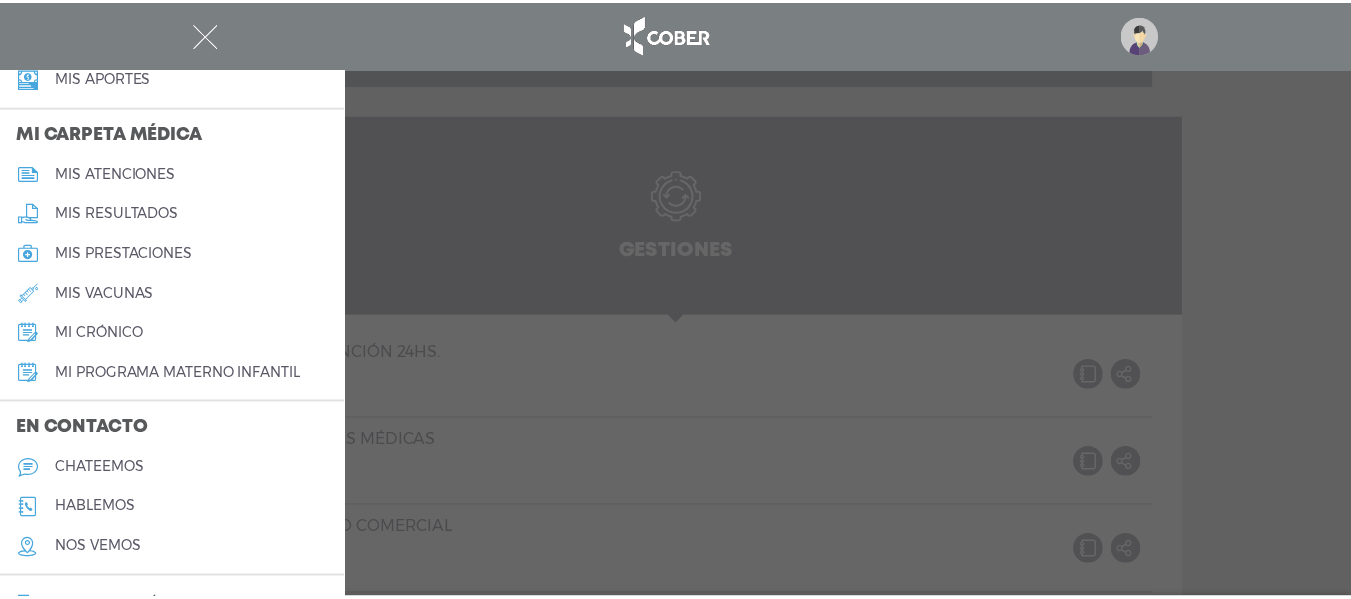 scroll, scrollTop: 944, scrollLeft: 0, axis: vertical 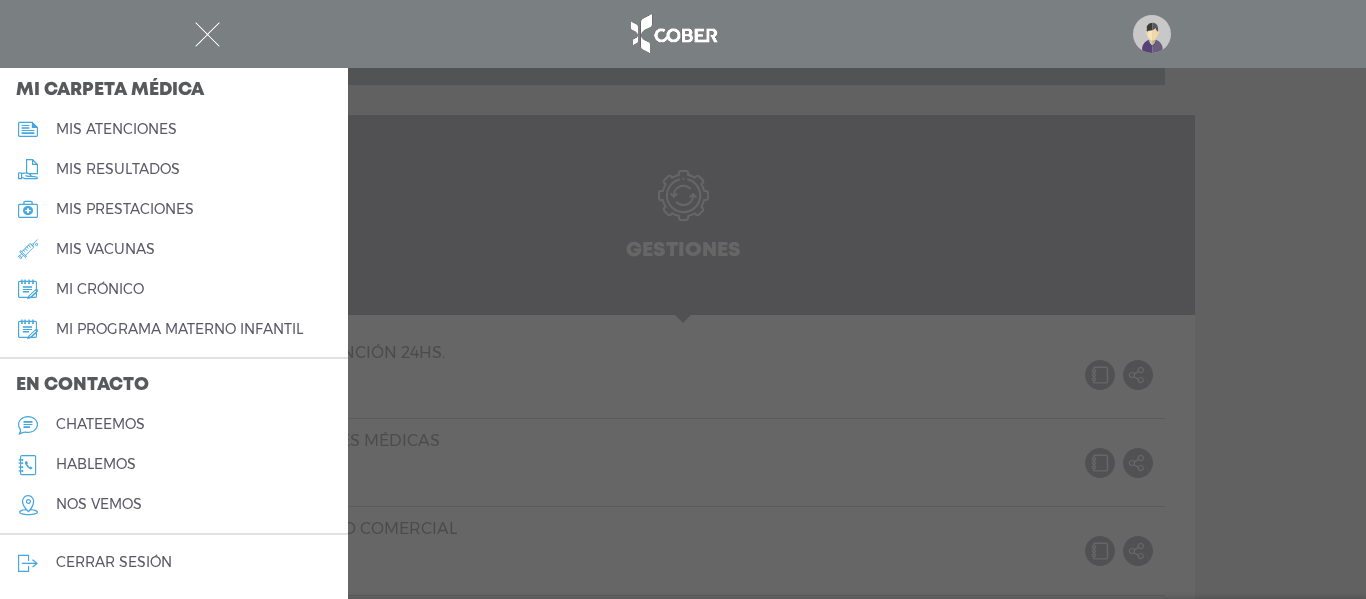 click on "cerrar sesión" at bounding box center (114, 562) 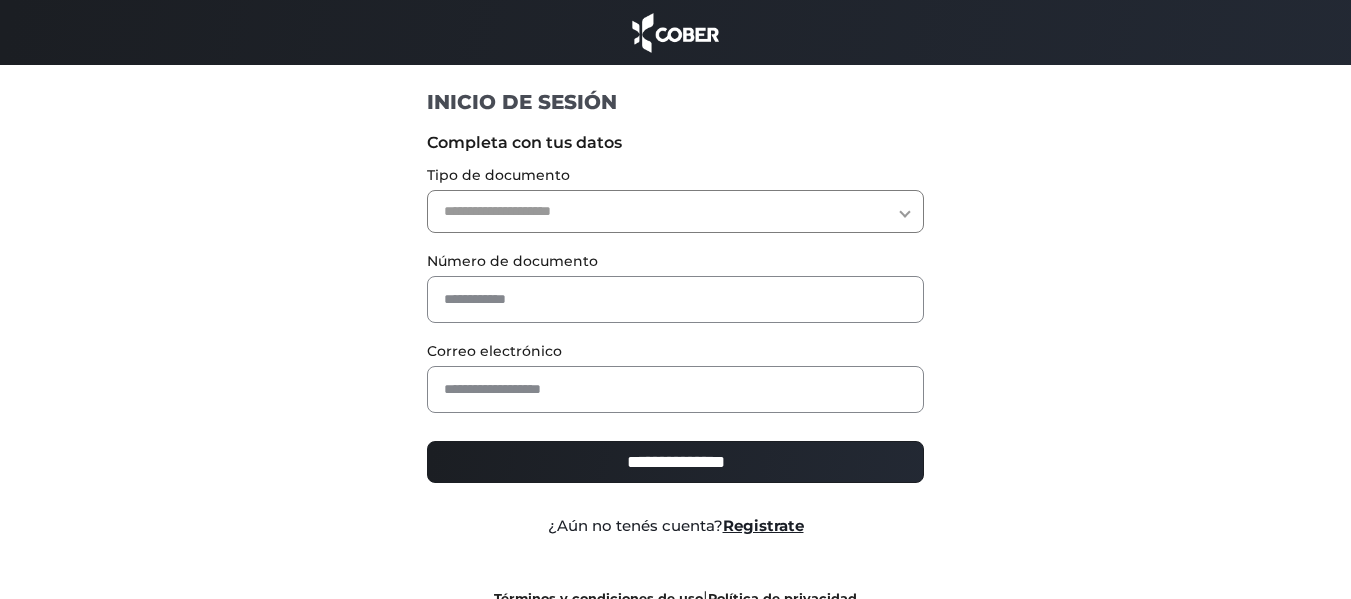 scroll, scrollTop: 0, scrollLeft: 0, axis: both 